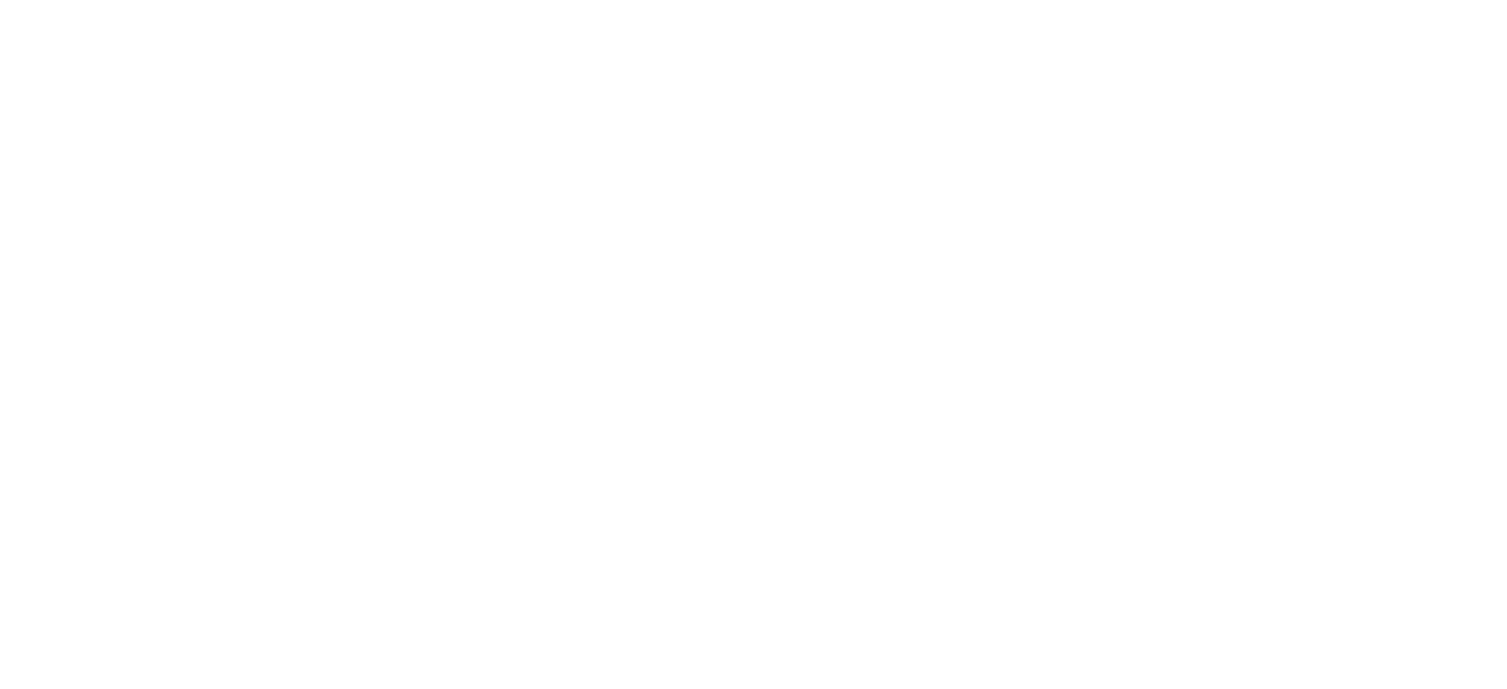 scroll, scrollTop: 0, scrollLeft: 0, axis: both 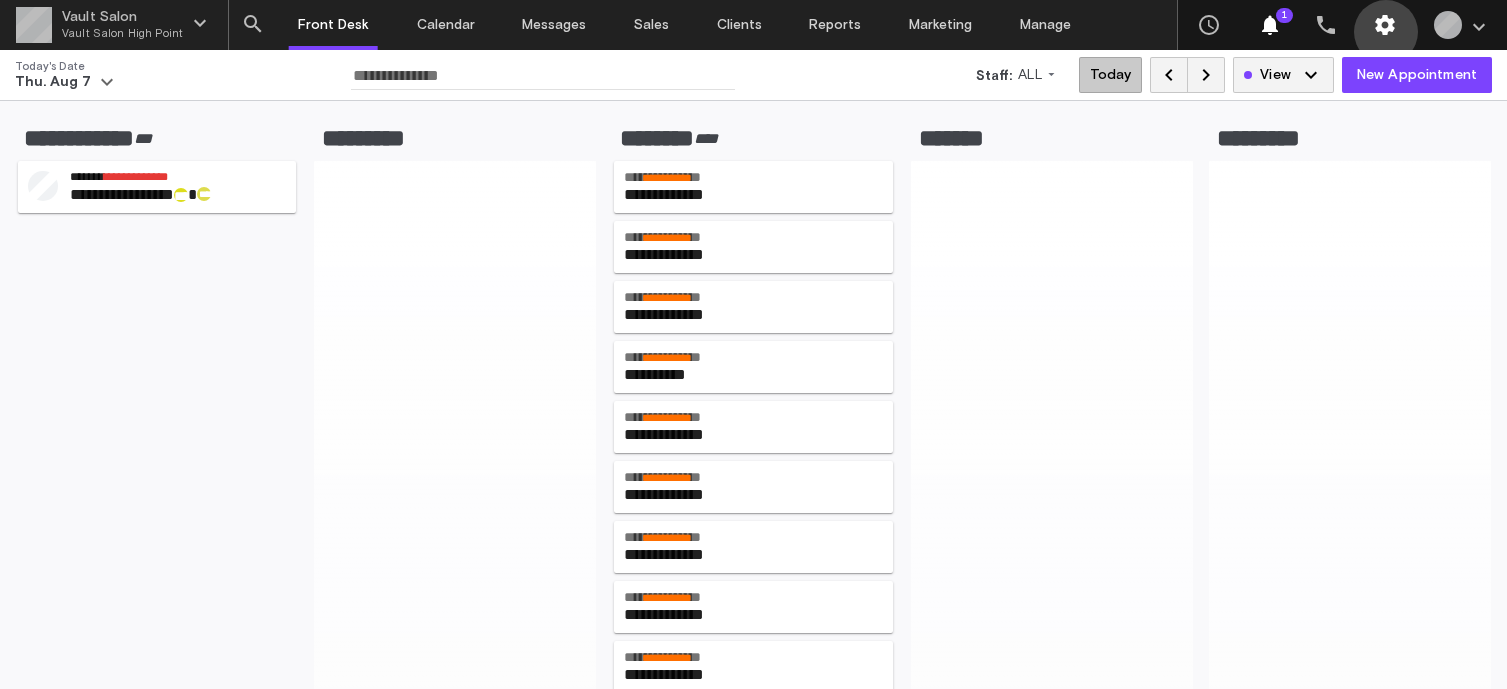 click on "settings" at bounding box center (1385, 25) 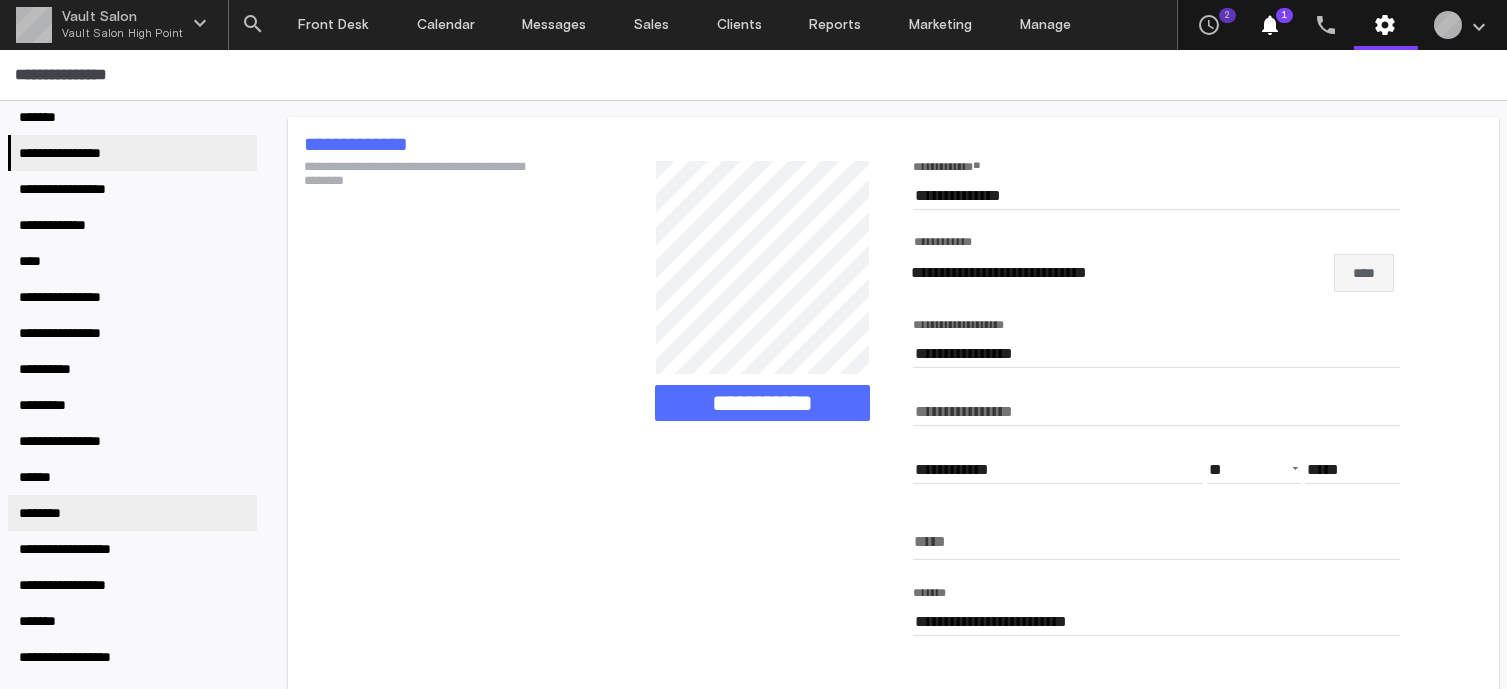 scroll, scrollTop: 141, scrollLeft: 0, axis: vertical 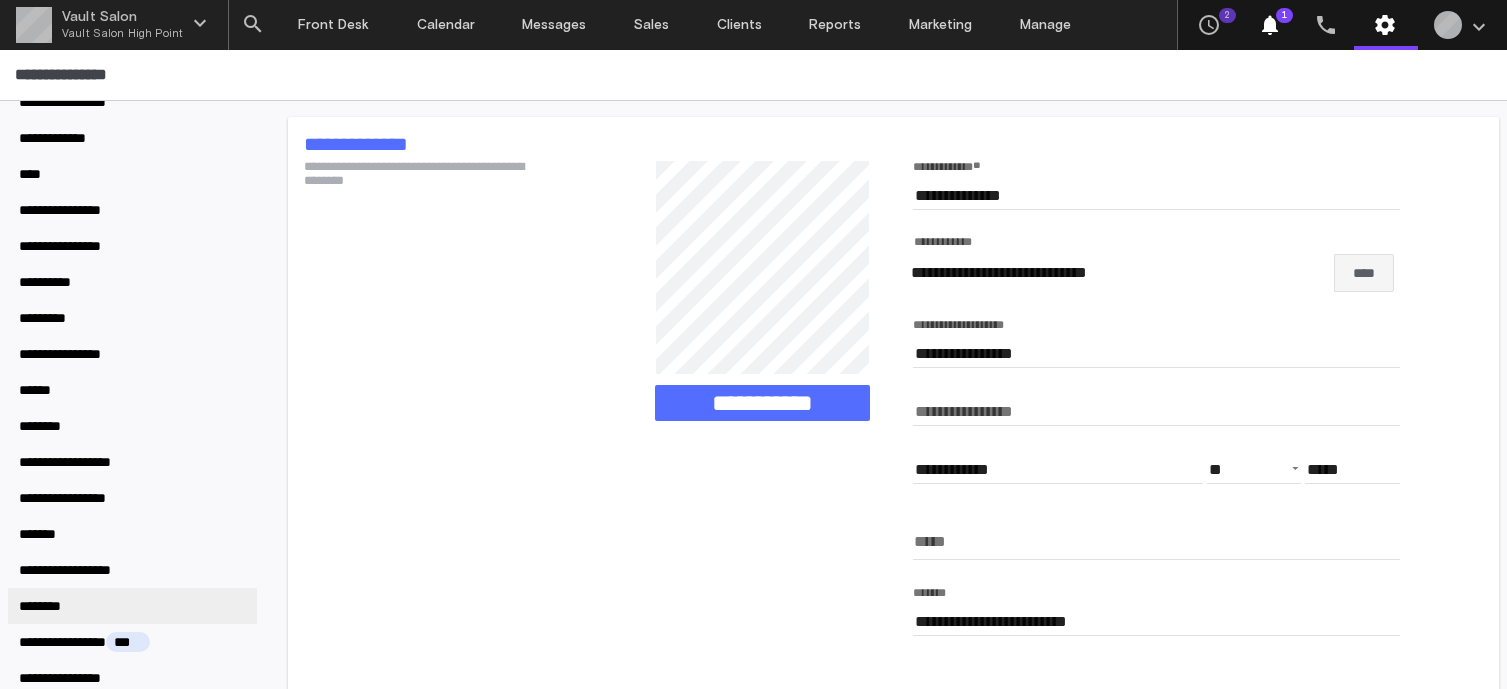 click on "********" at bounding box center [132, 606] 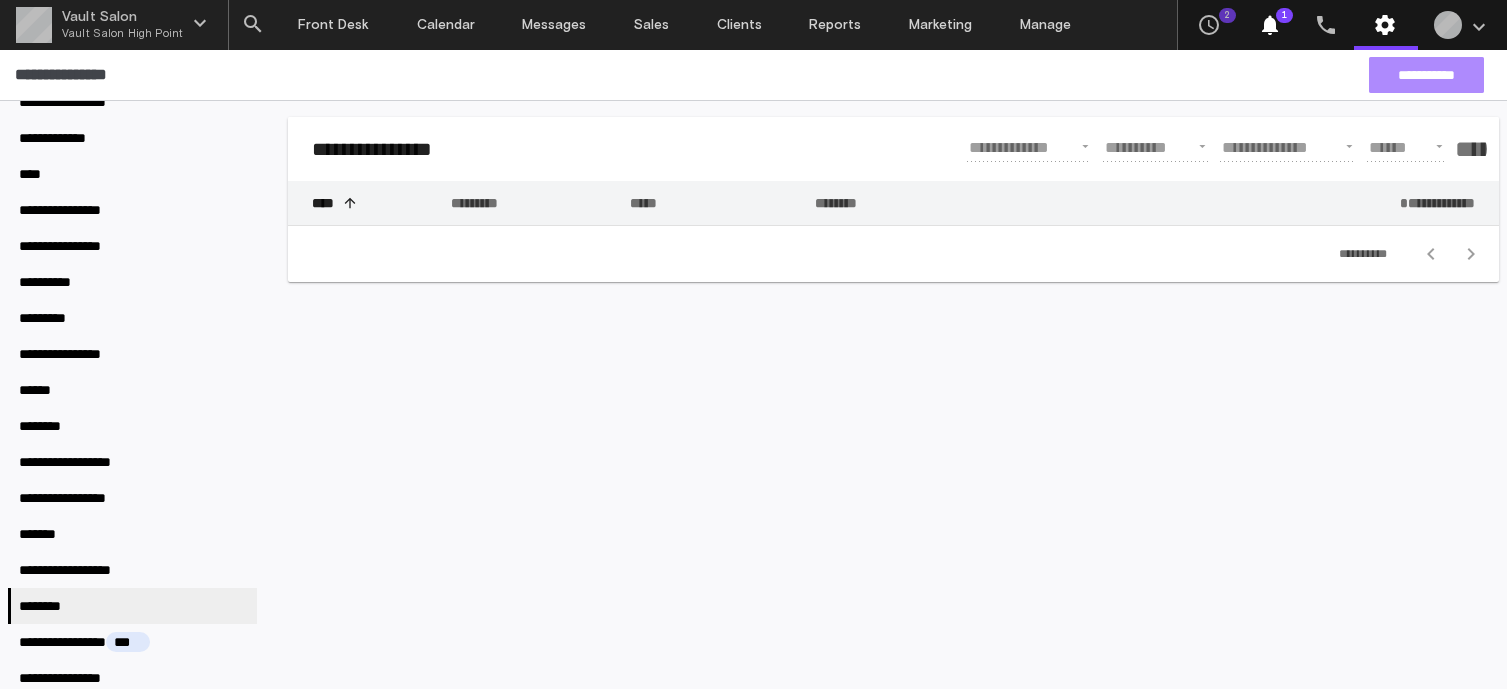 click on "**********" at bounding box center (1426, 75) 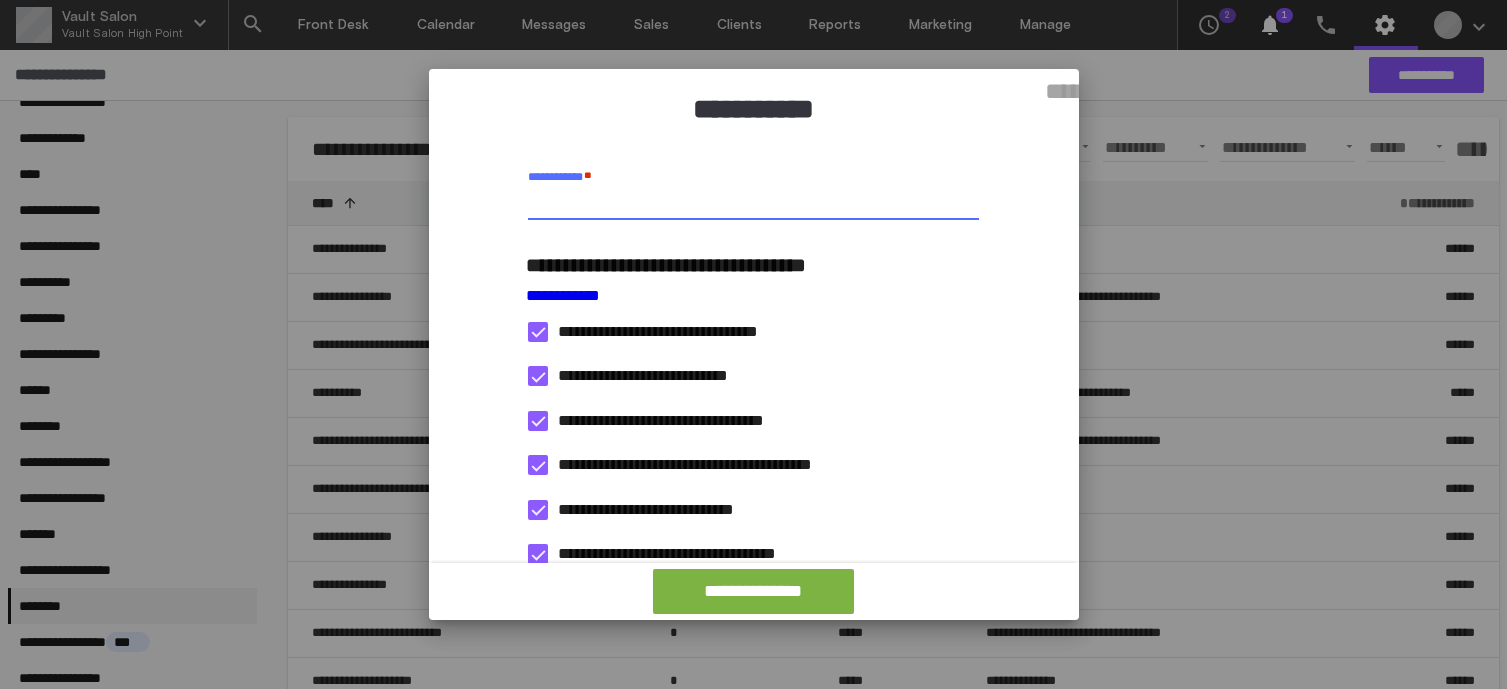 scroll, scrollTop: 0, scrollLeft: 0, axis: both 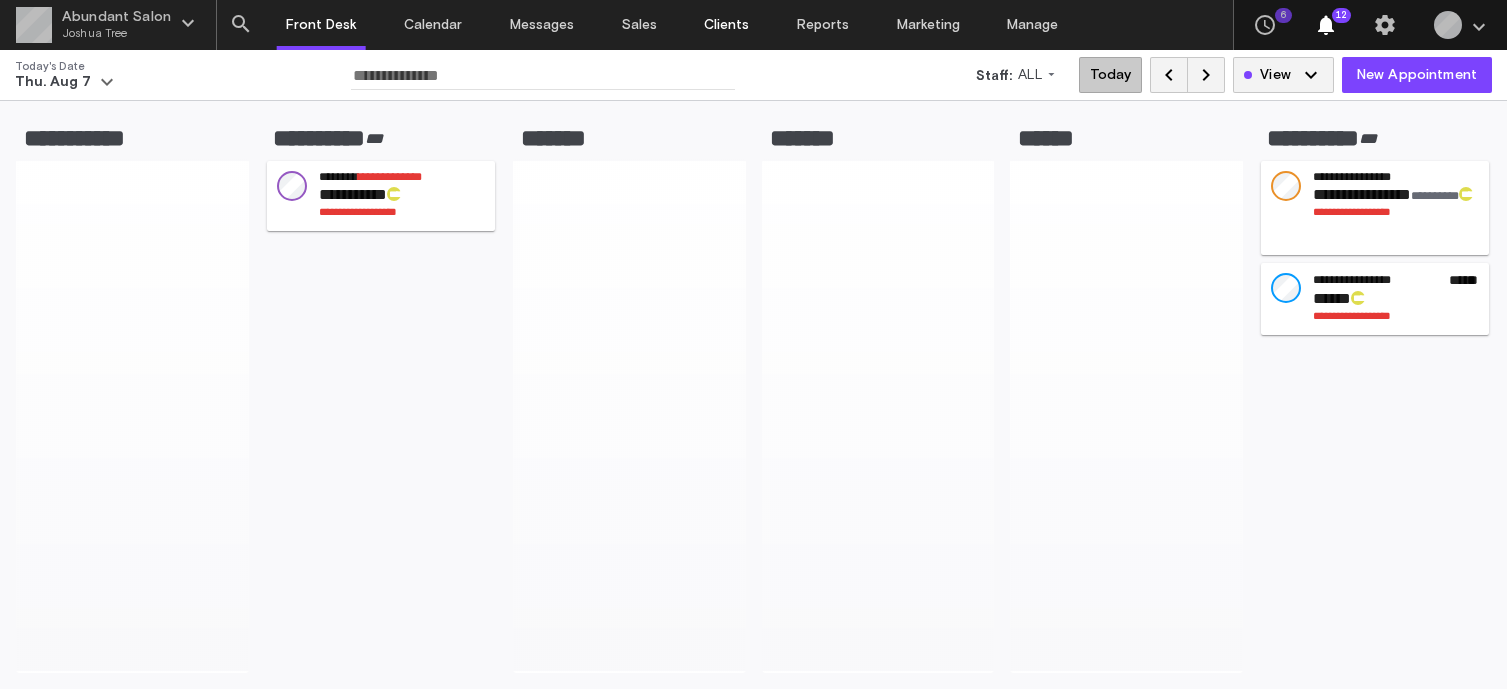 click on "Clients" at bounding box center (727, 25) 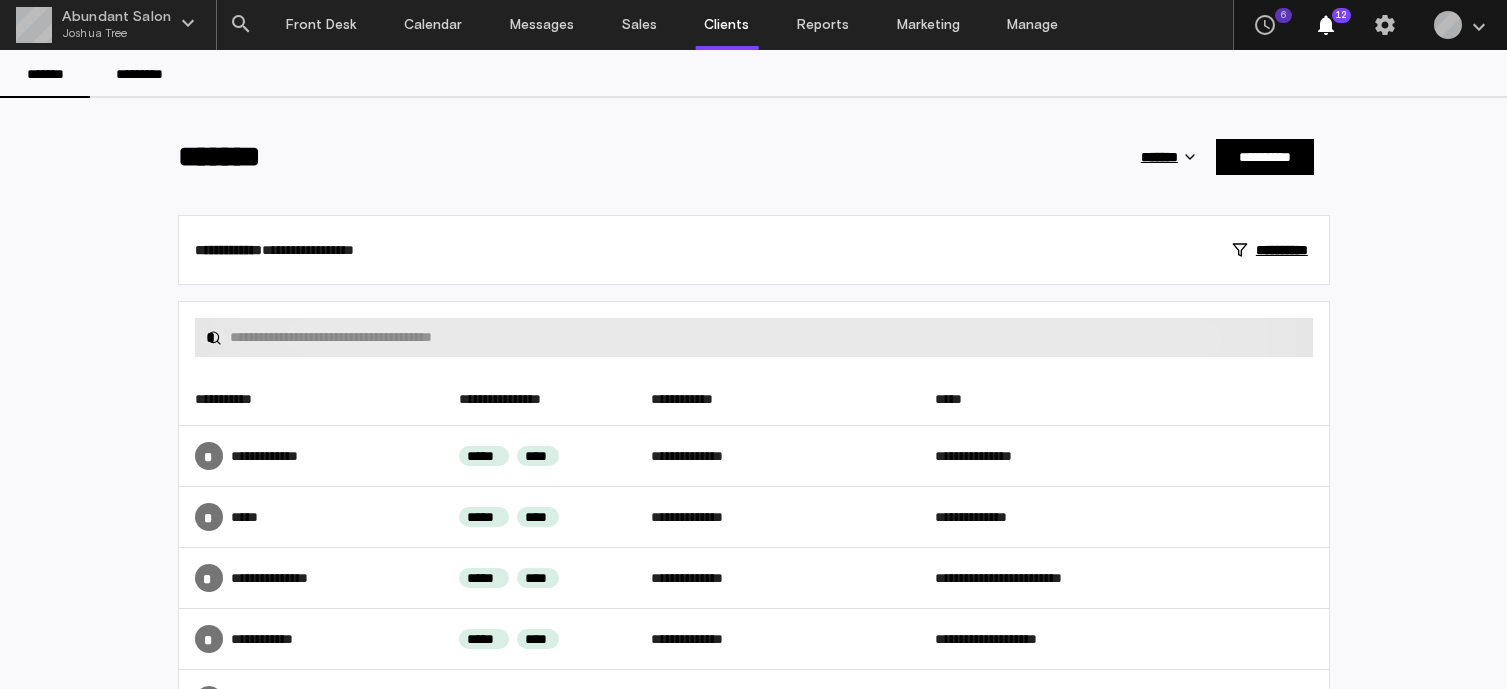 click at bounding box center [766, 337] 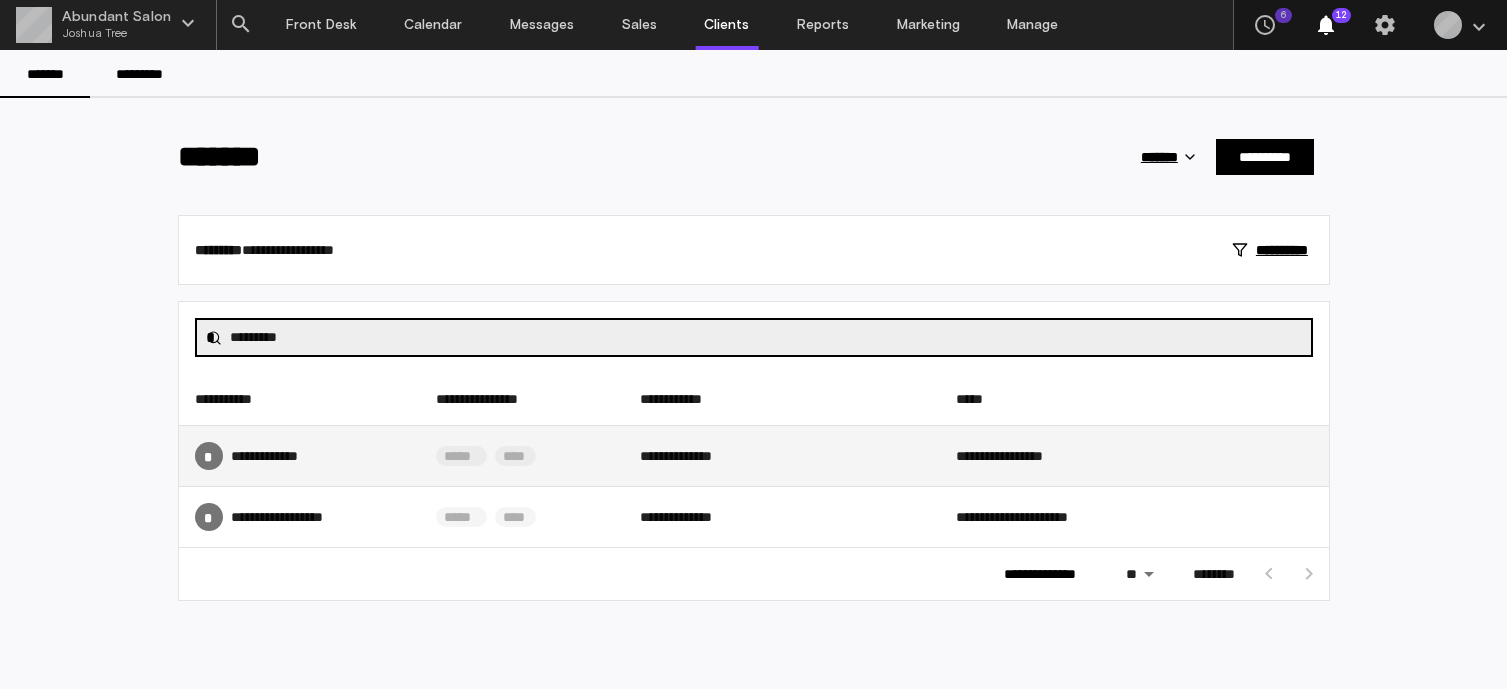type on "*********" 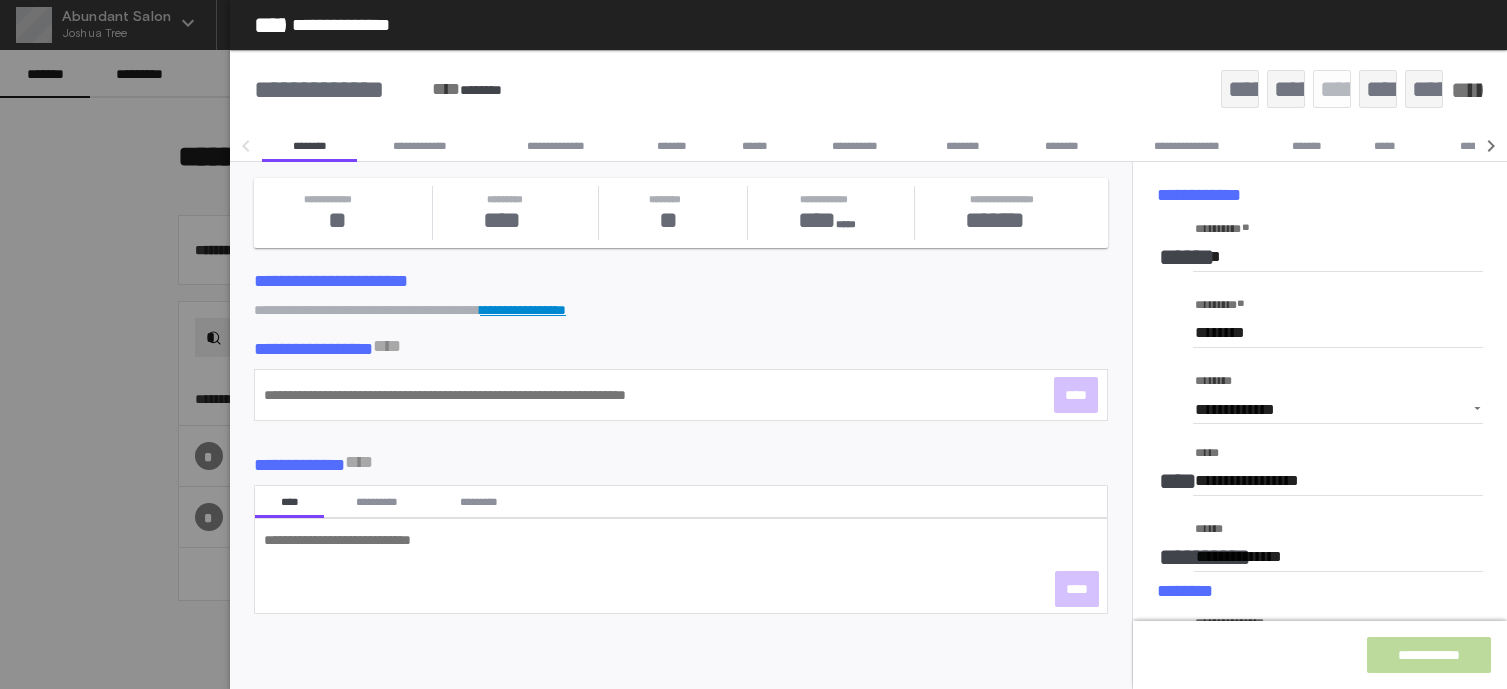 type on "*******" 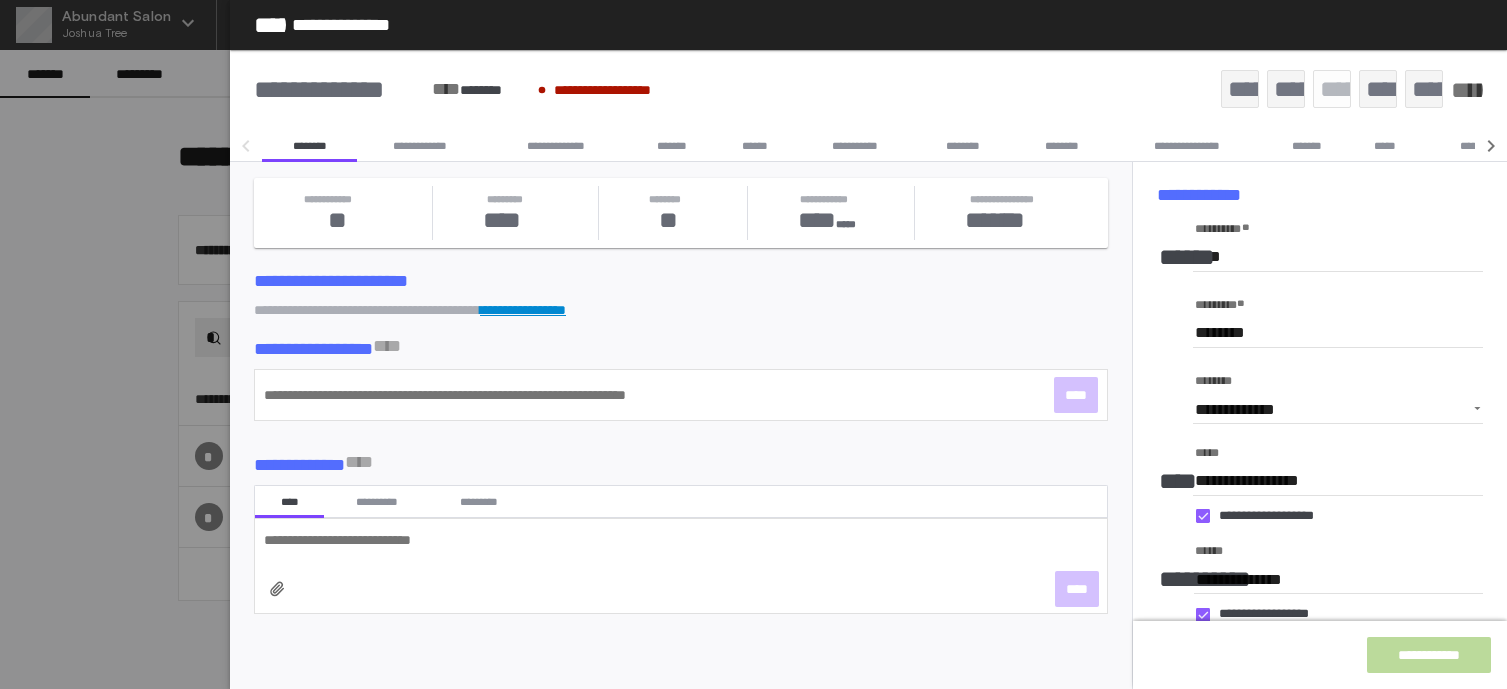 click on "*****" at bounding box center (1384, 146) 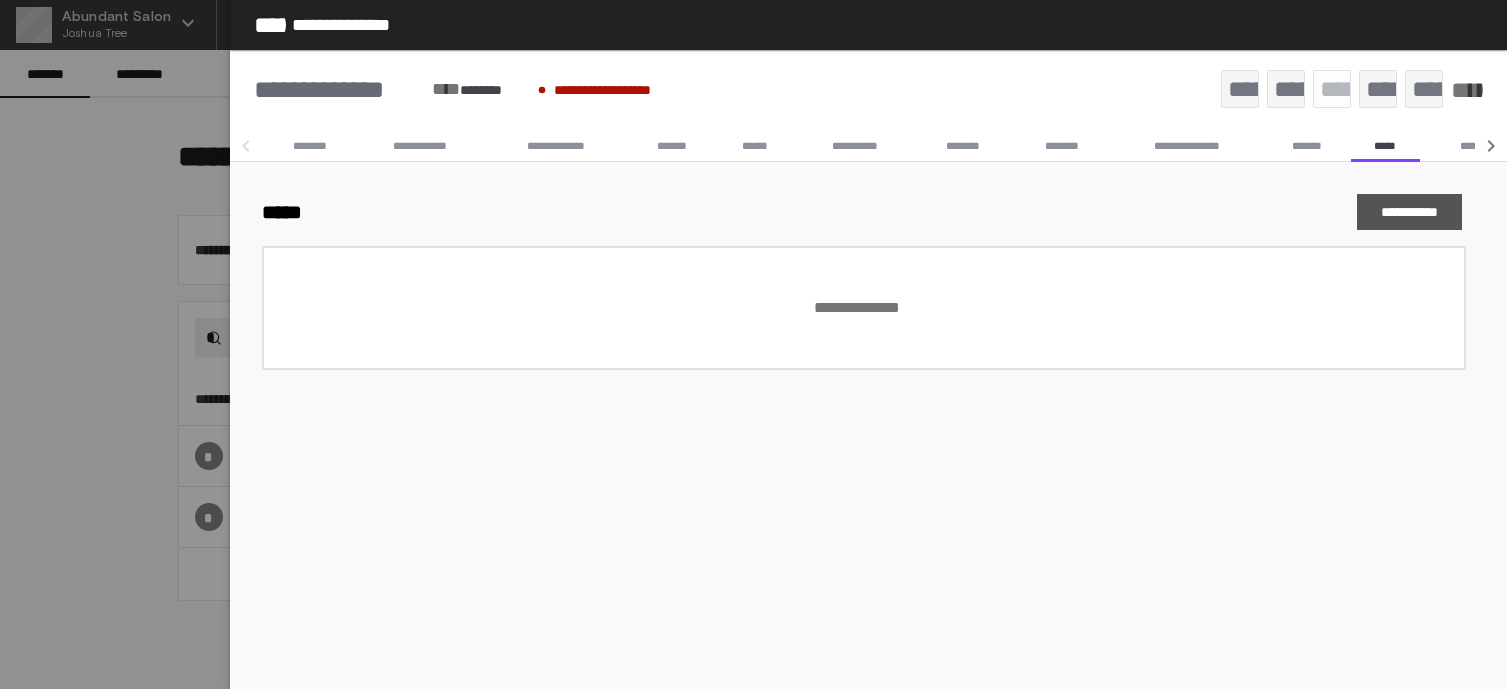 click on "**********" at bounding box center [1409, 212] 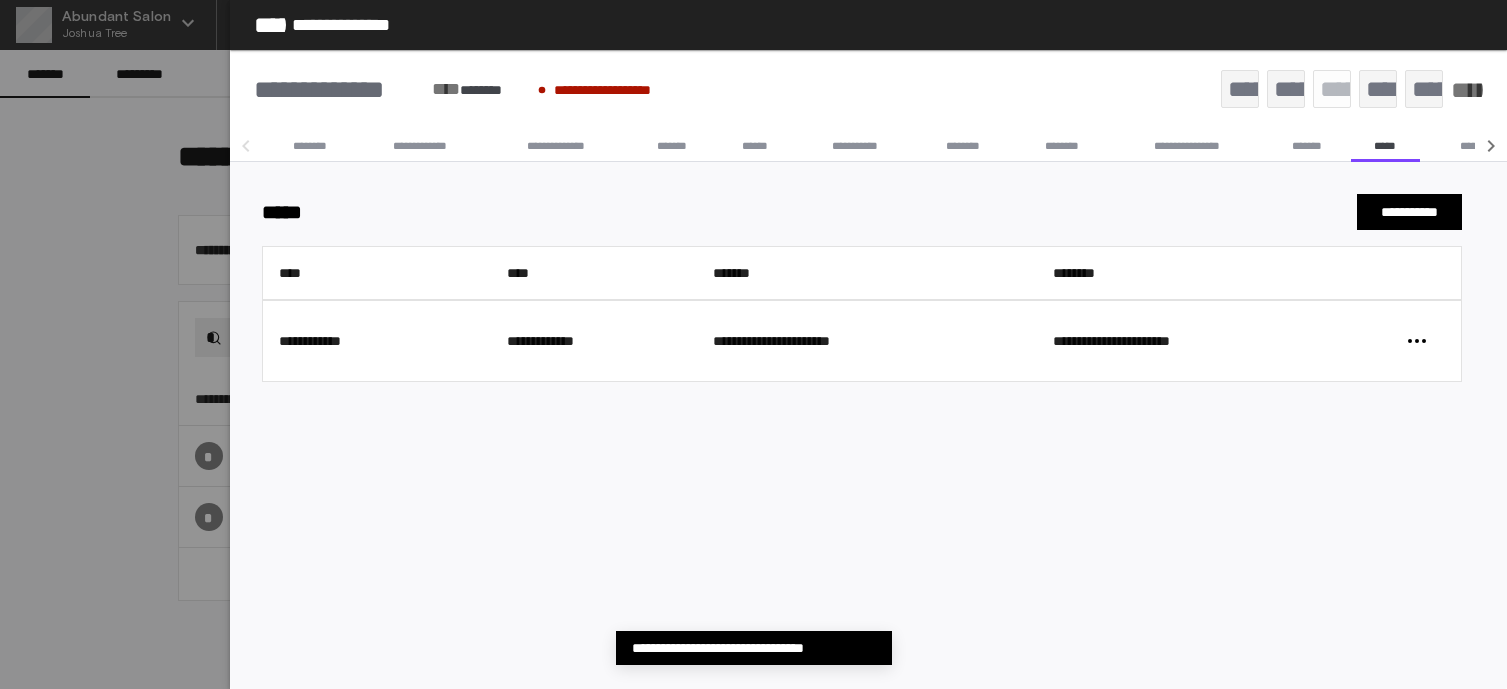 click on "*******" at bounding box center (1307, 146) 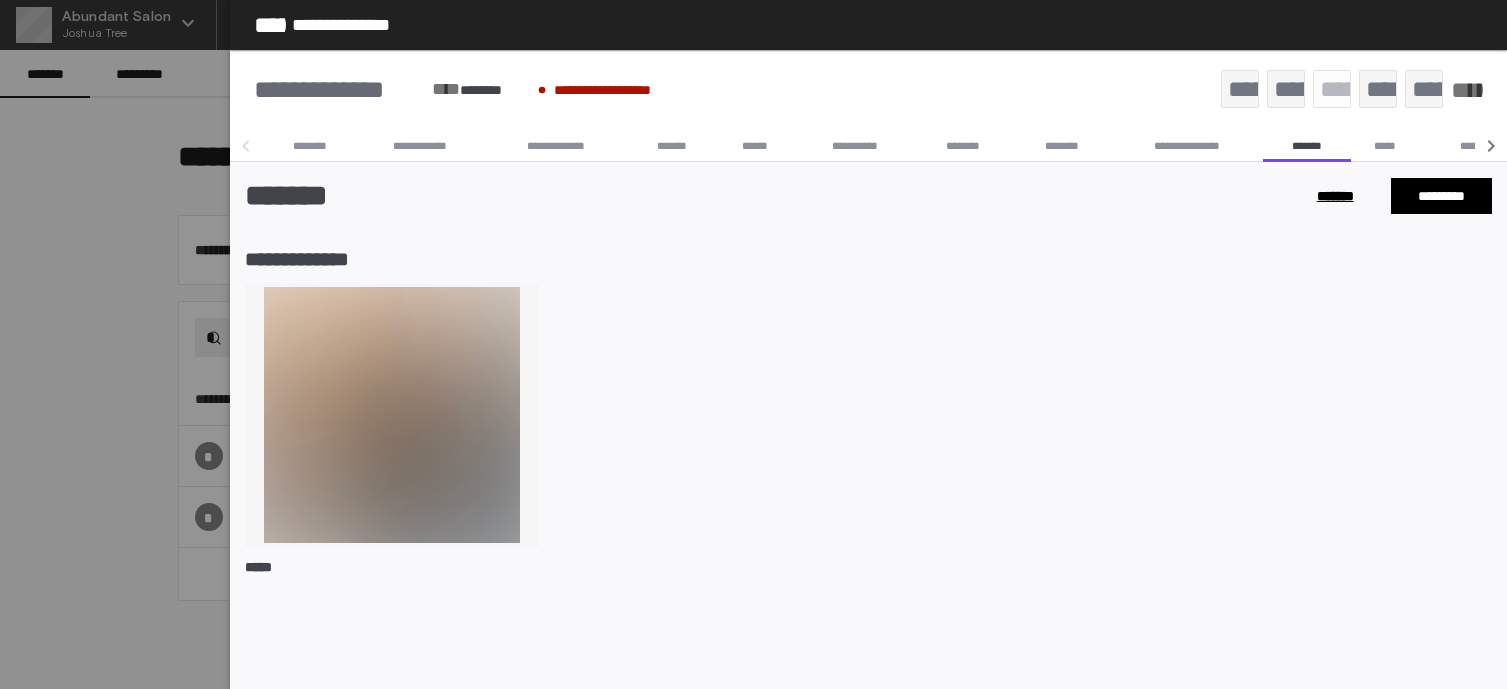 click at bounding box center [392, 415] 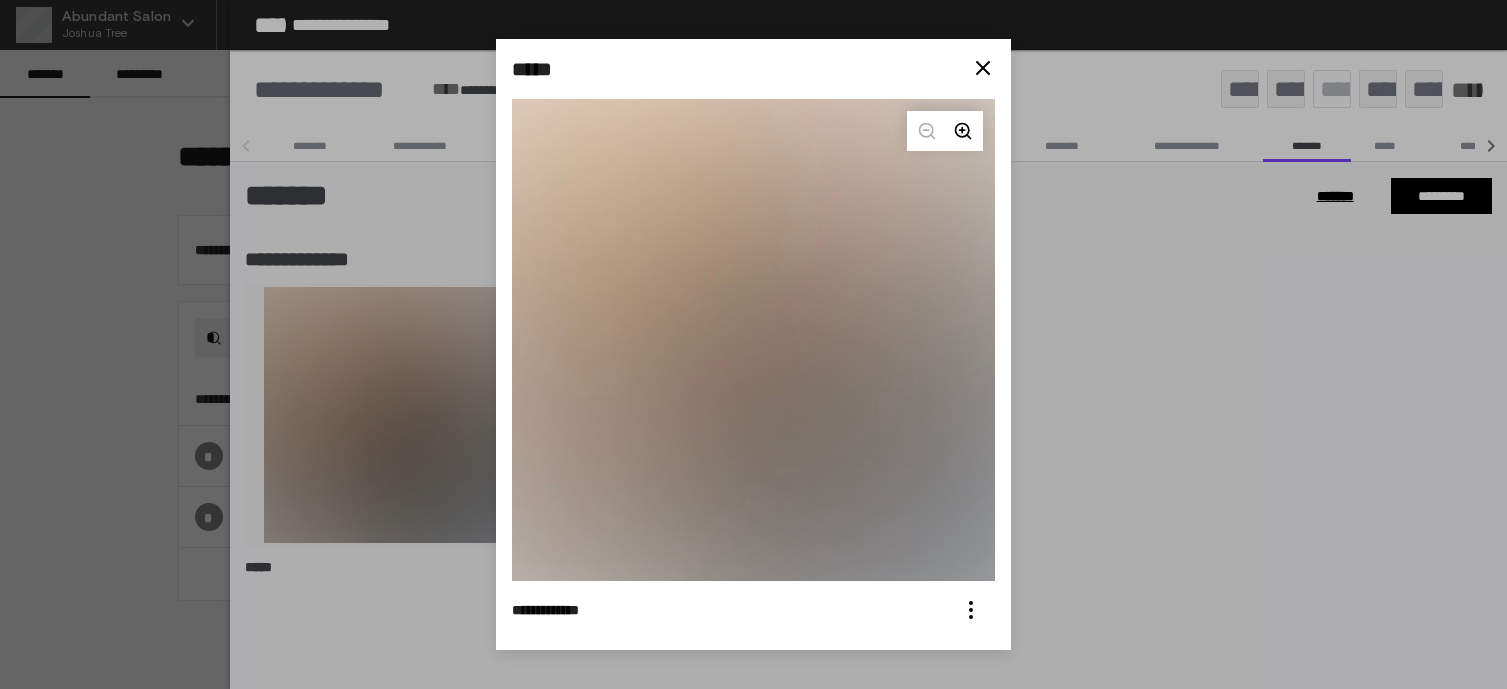 click at bounding box center [753, 340] 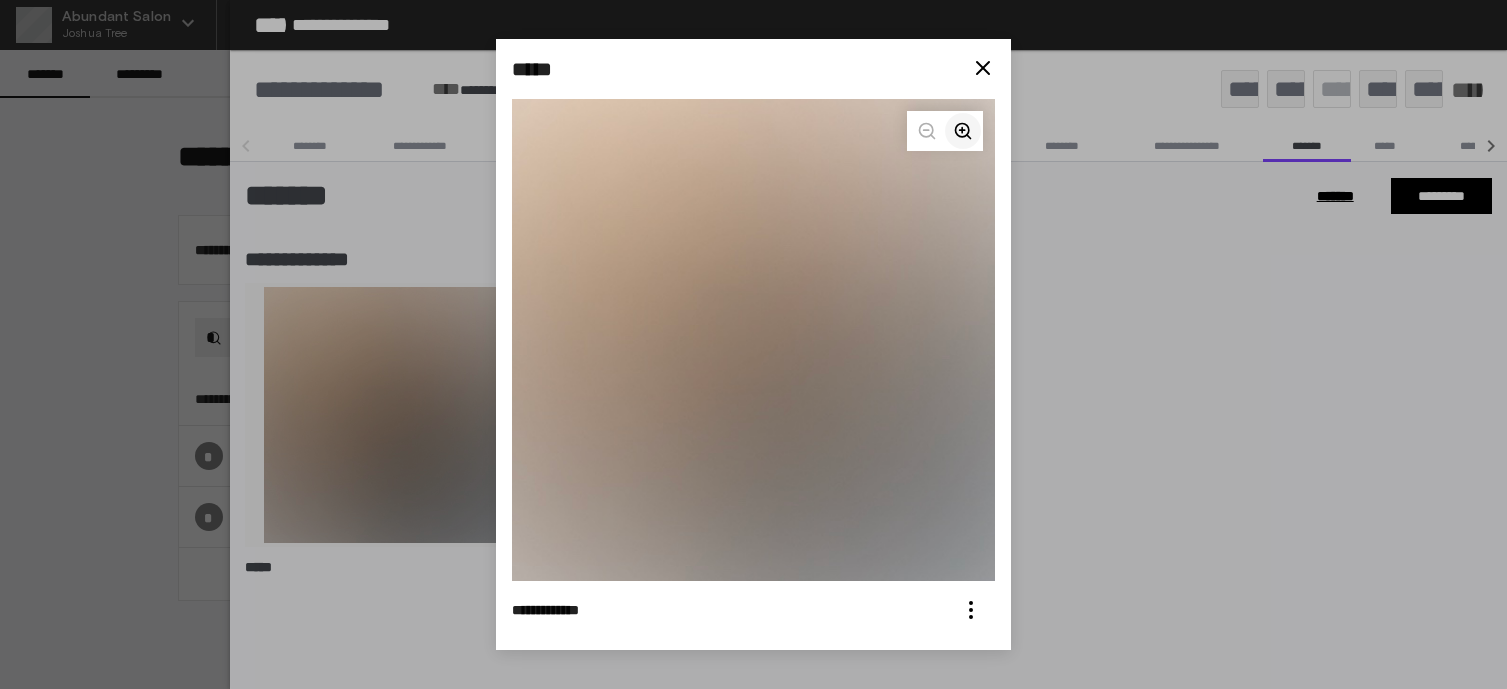 click 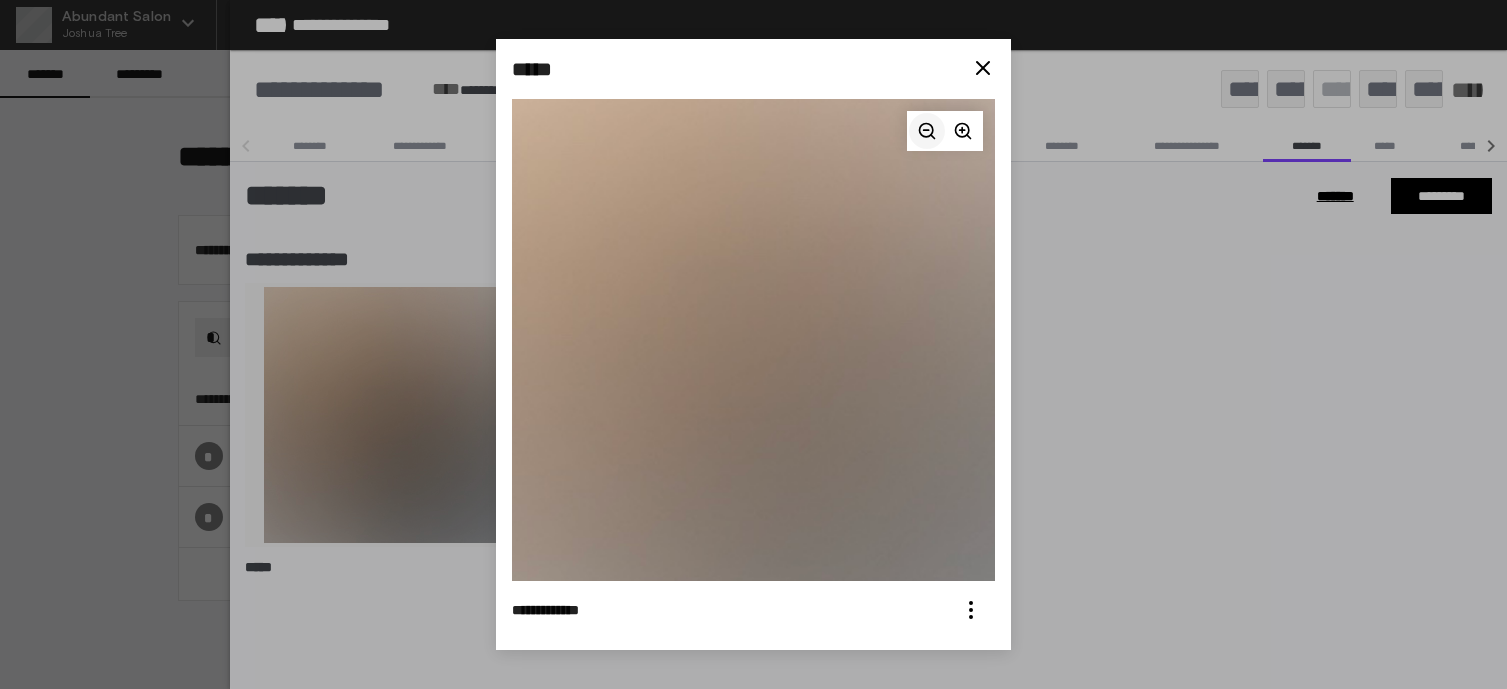 click 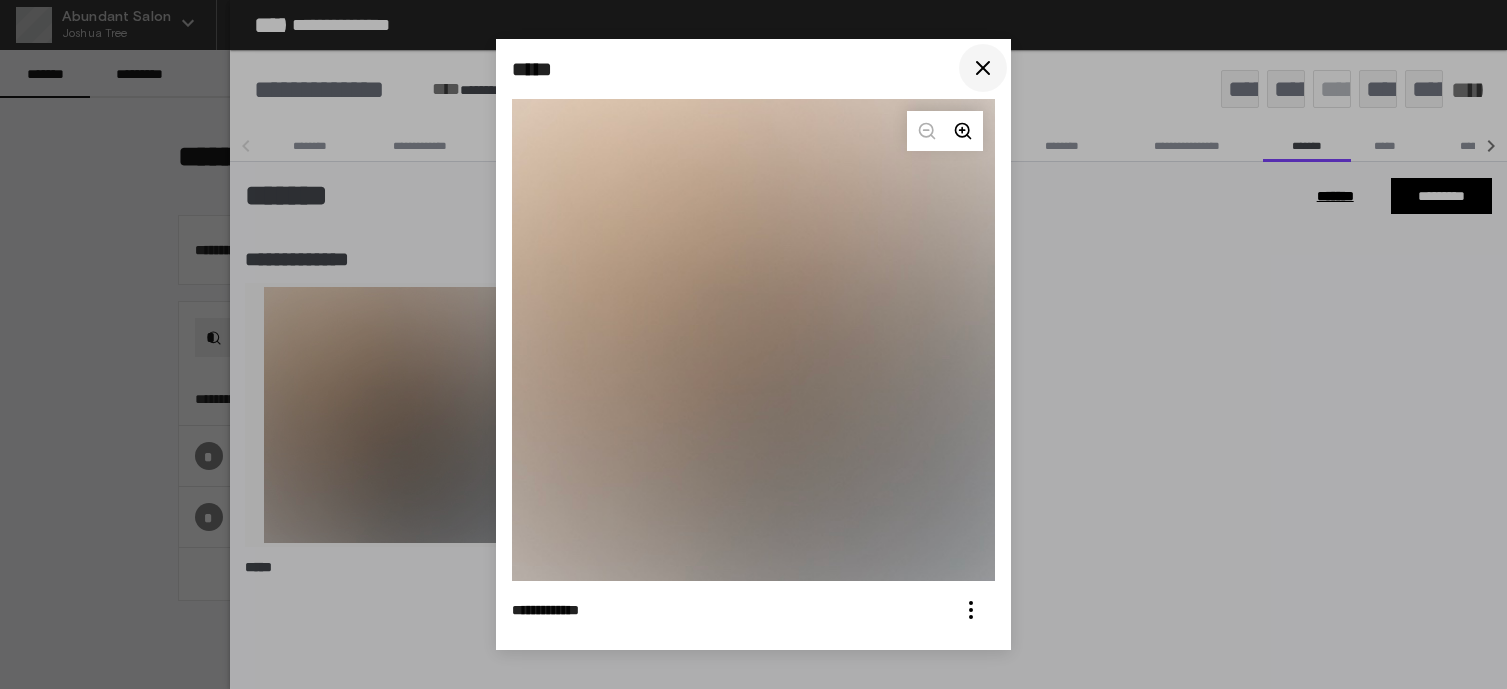 click 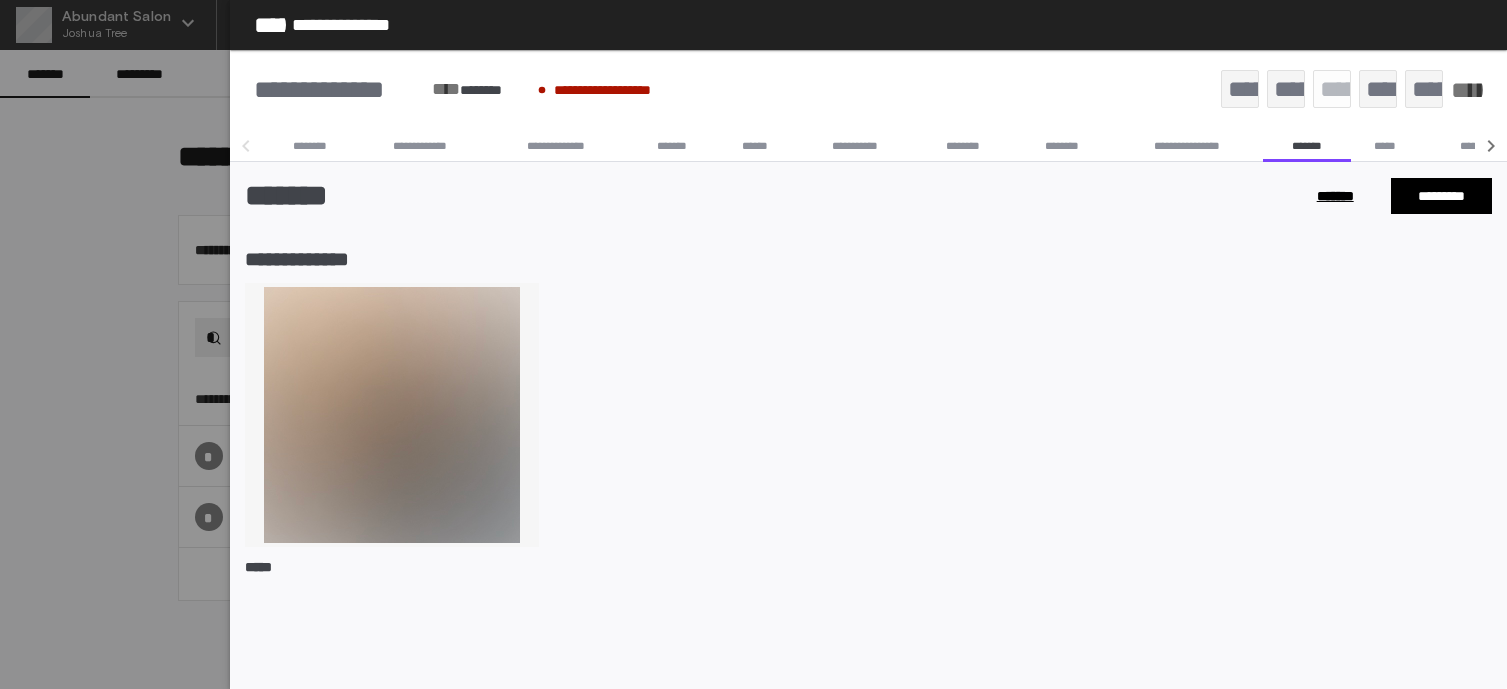 click on "*****" at bounding box center (1384, 146) 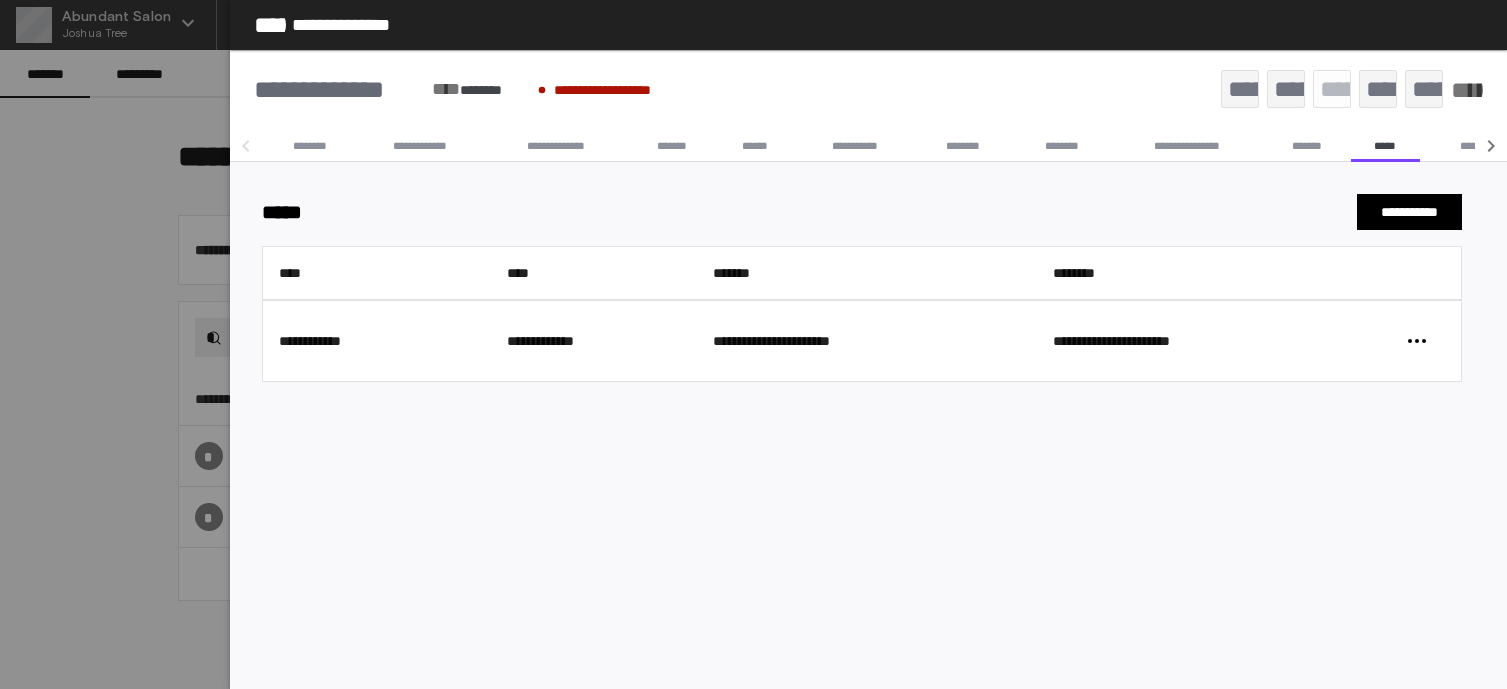 click on "**********" at bounding box center [1491, 146] 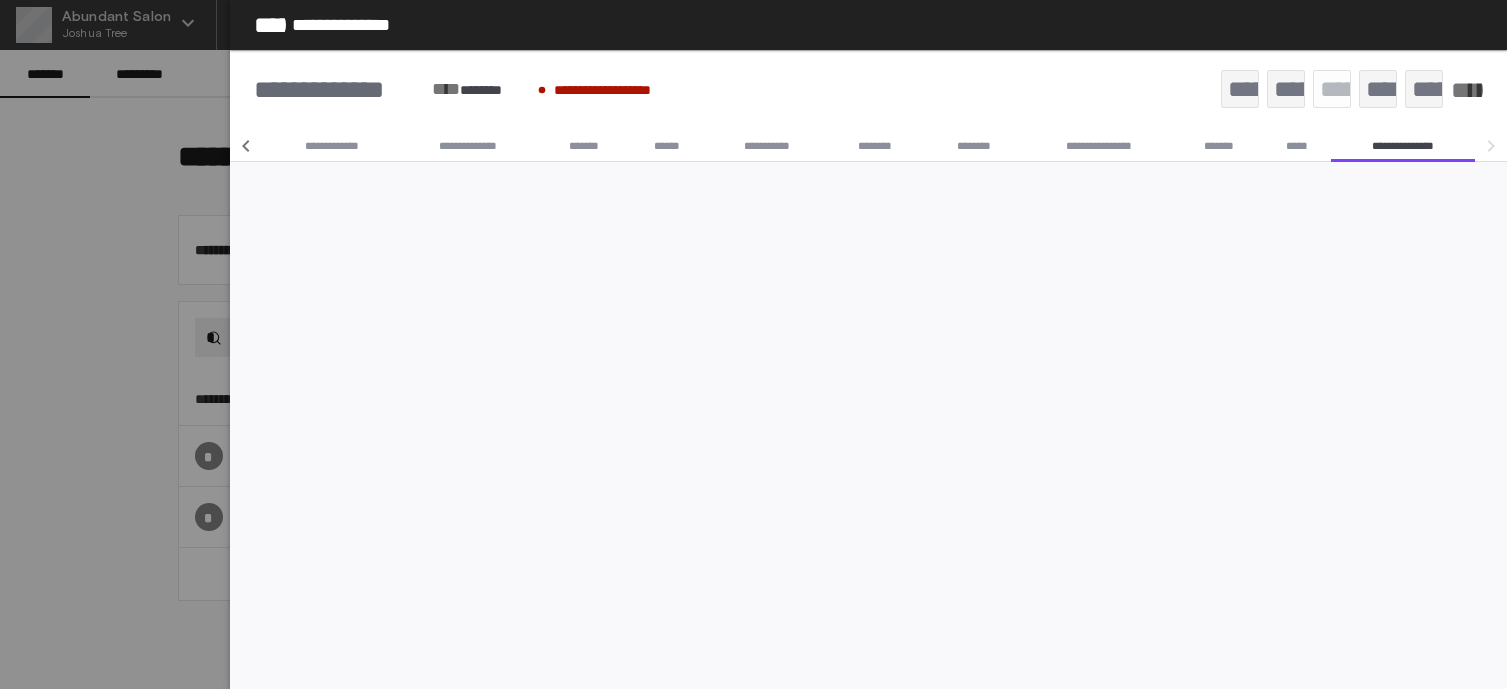 click on "*****" at bounding box center (1296, 146) 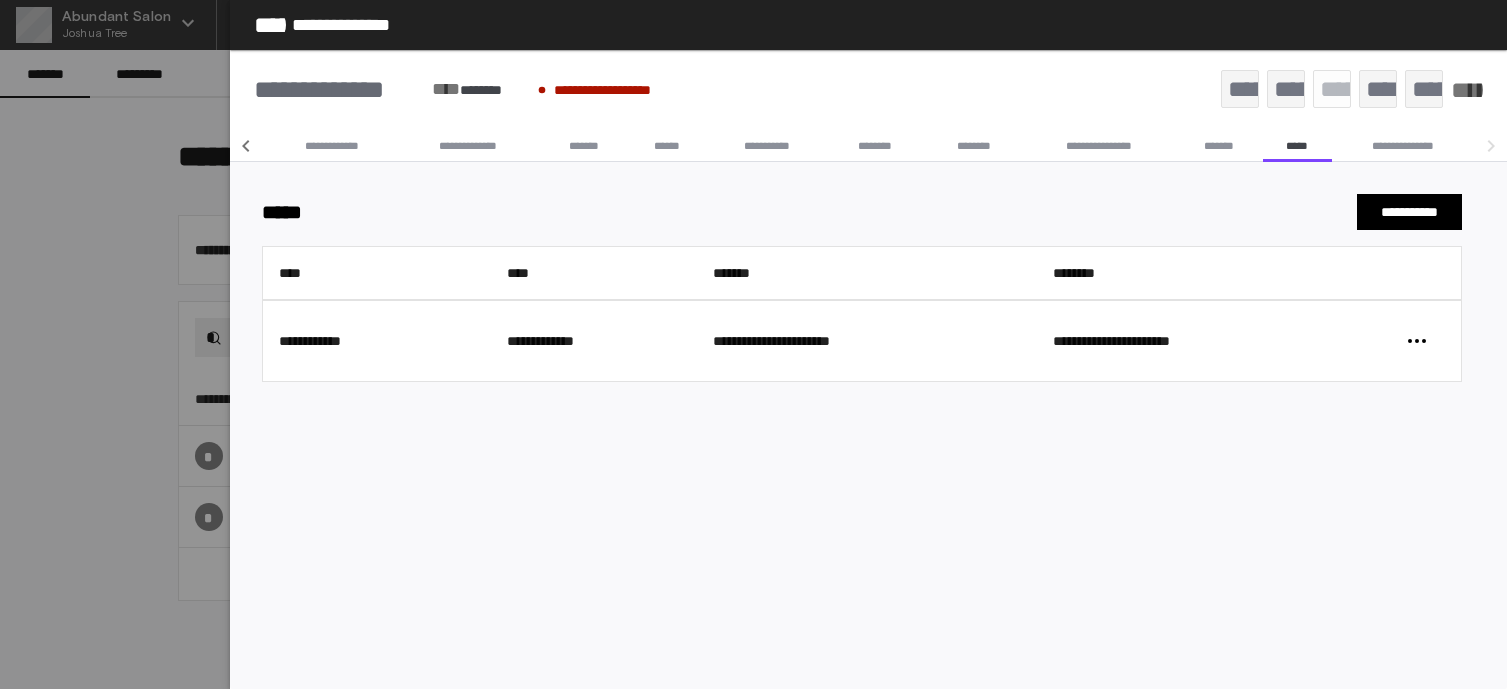 click on "**********" at bounding box center [862, 288] 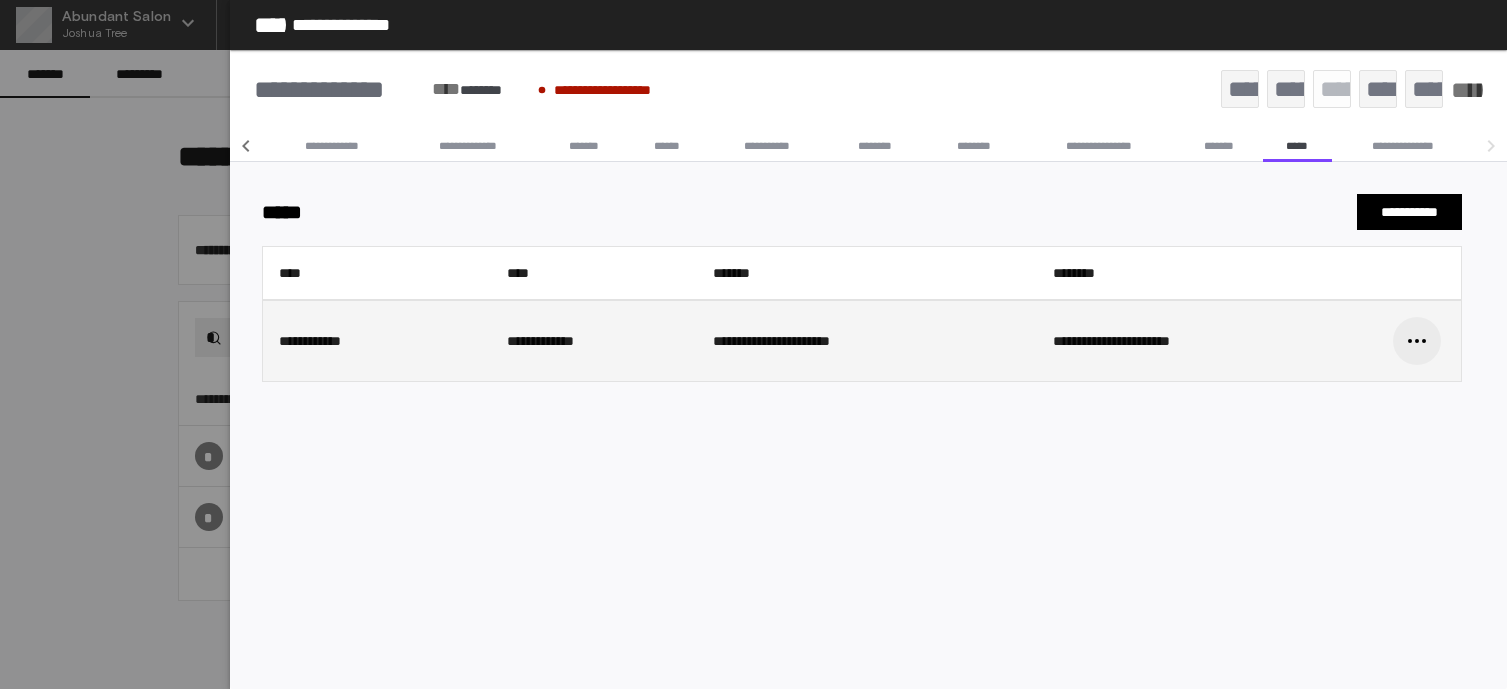 click 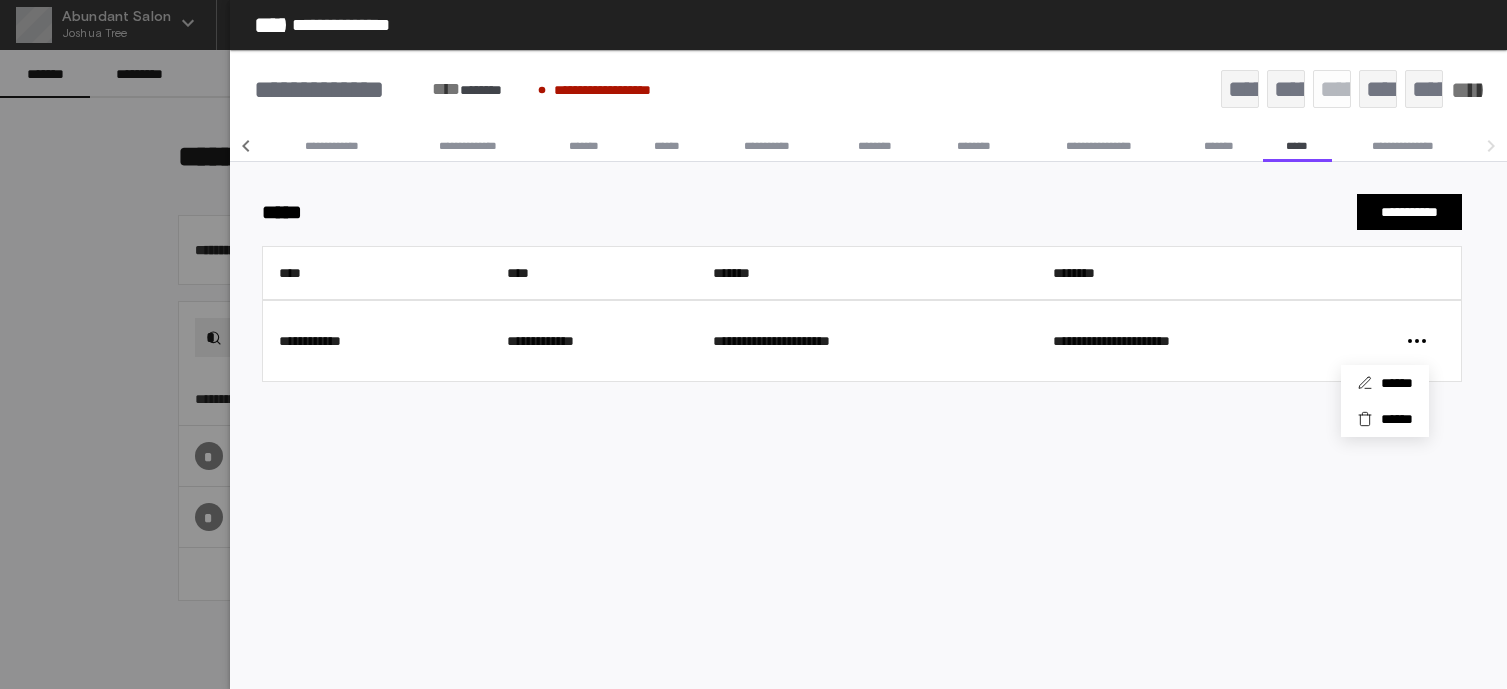 click at bounding box center [753, 344] 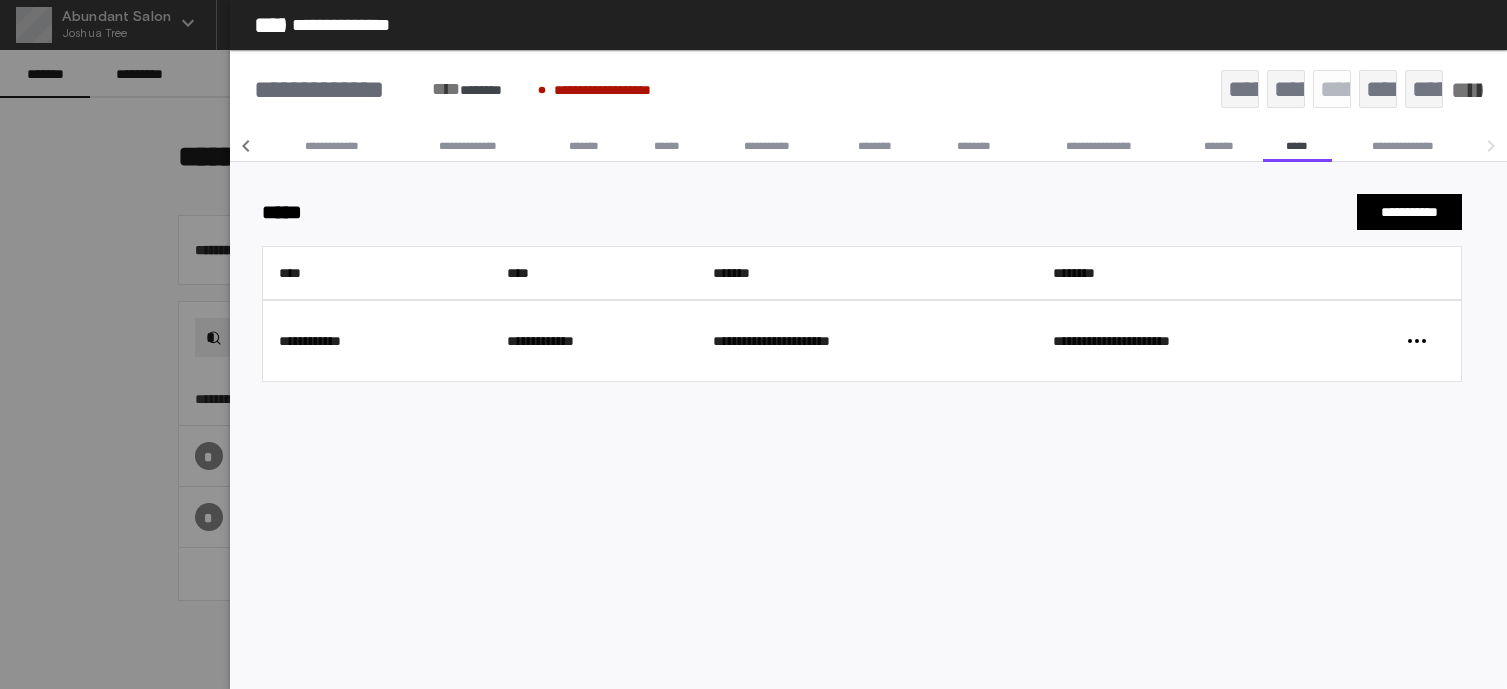 click on "*******" at bounding box center (1219, 146) 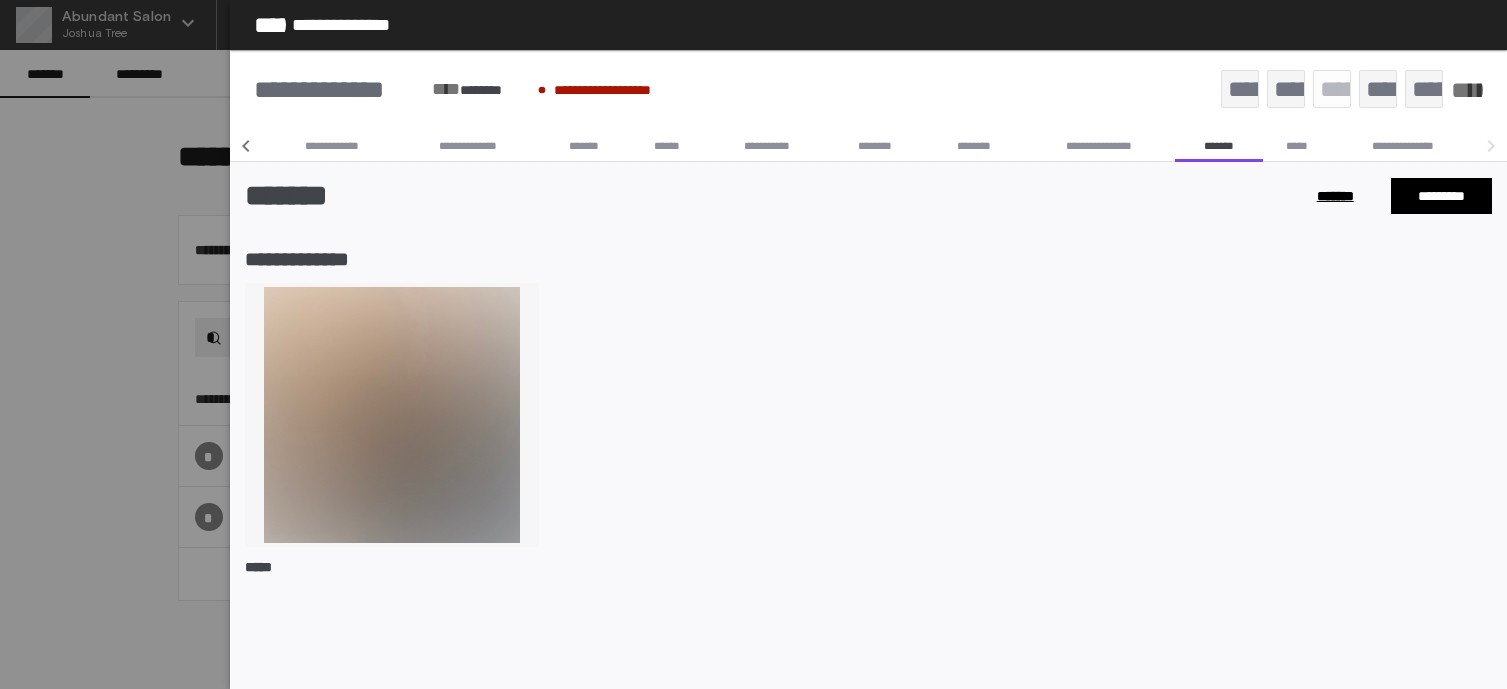 click on "*****" at bounding box center [1296, 146] 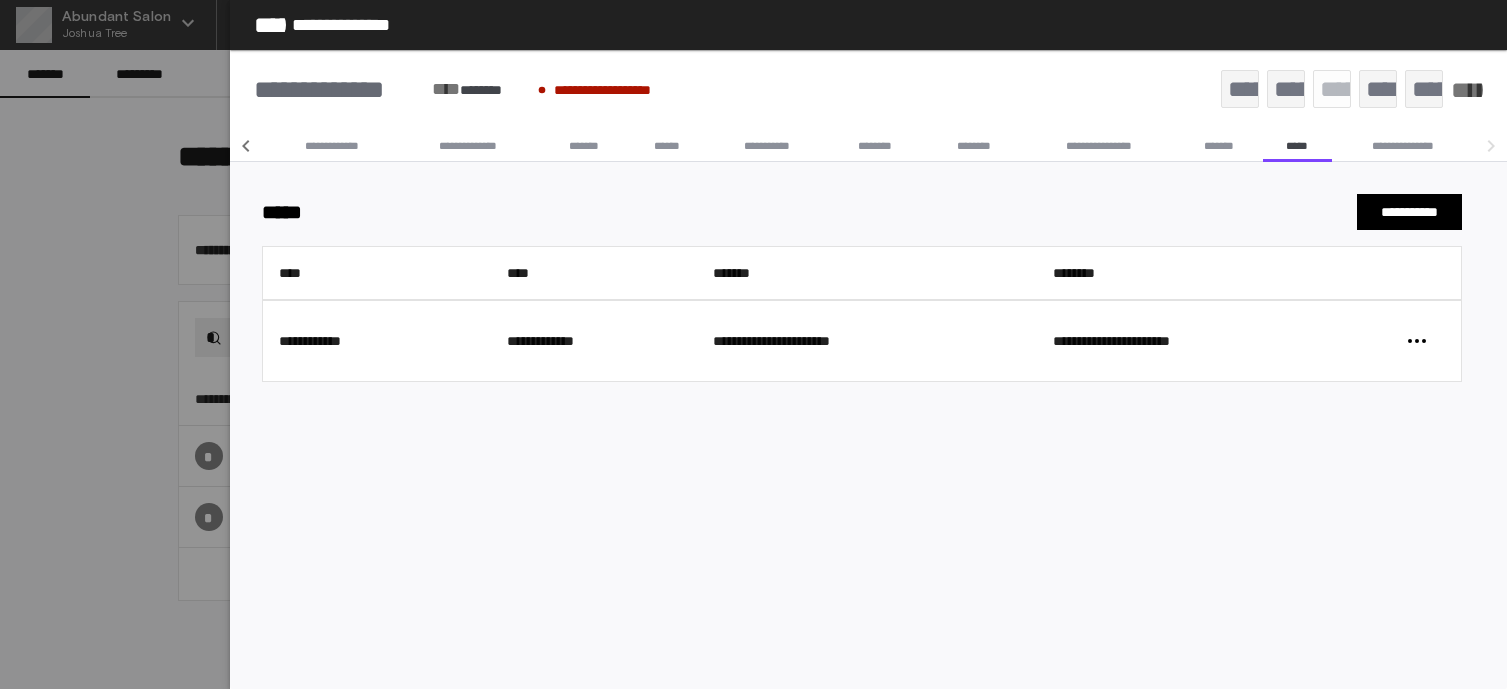 click on "*****" at bounding box center [785, 200] 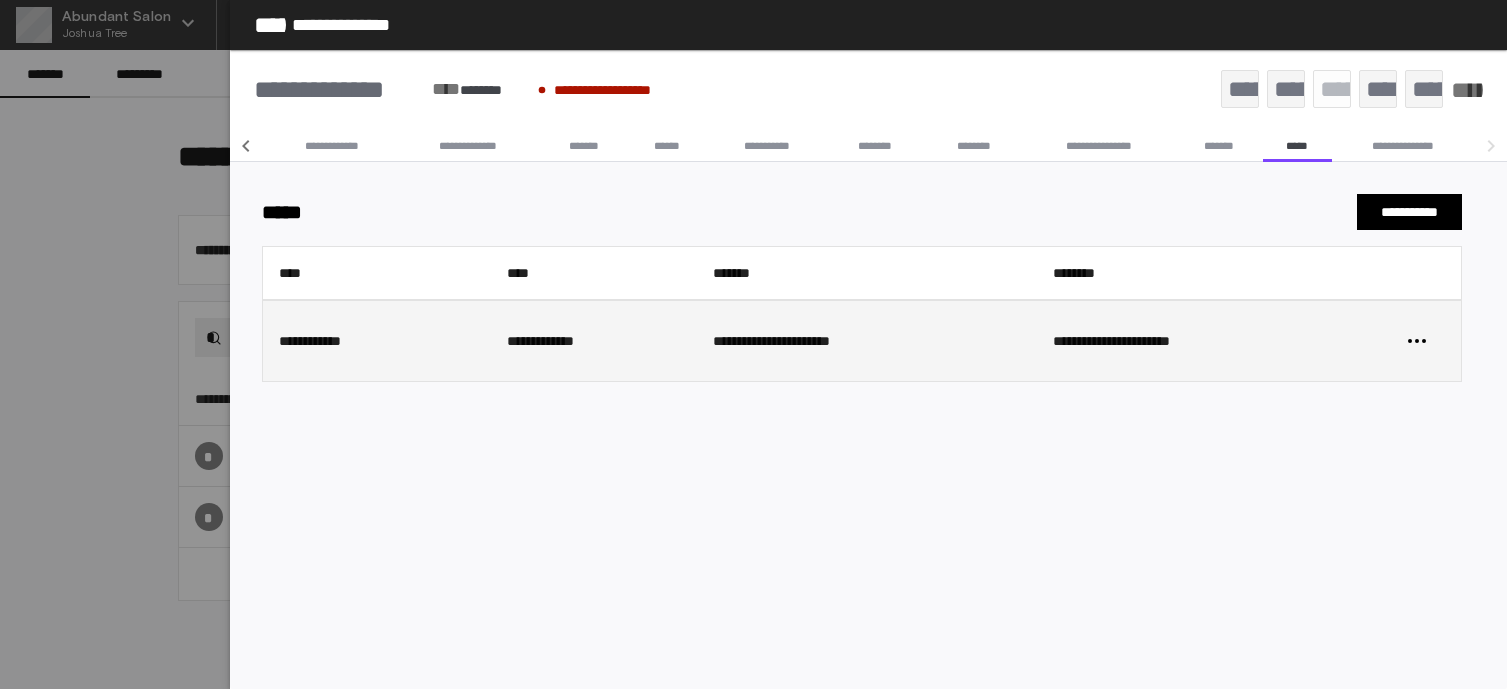 click on "**********" at bounding box center [1207, 341] 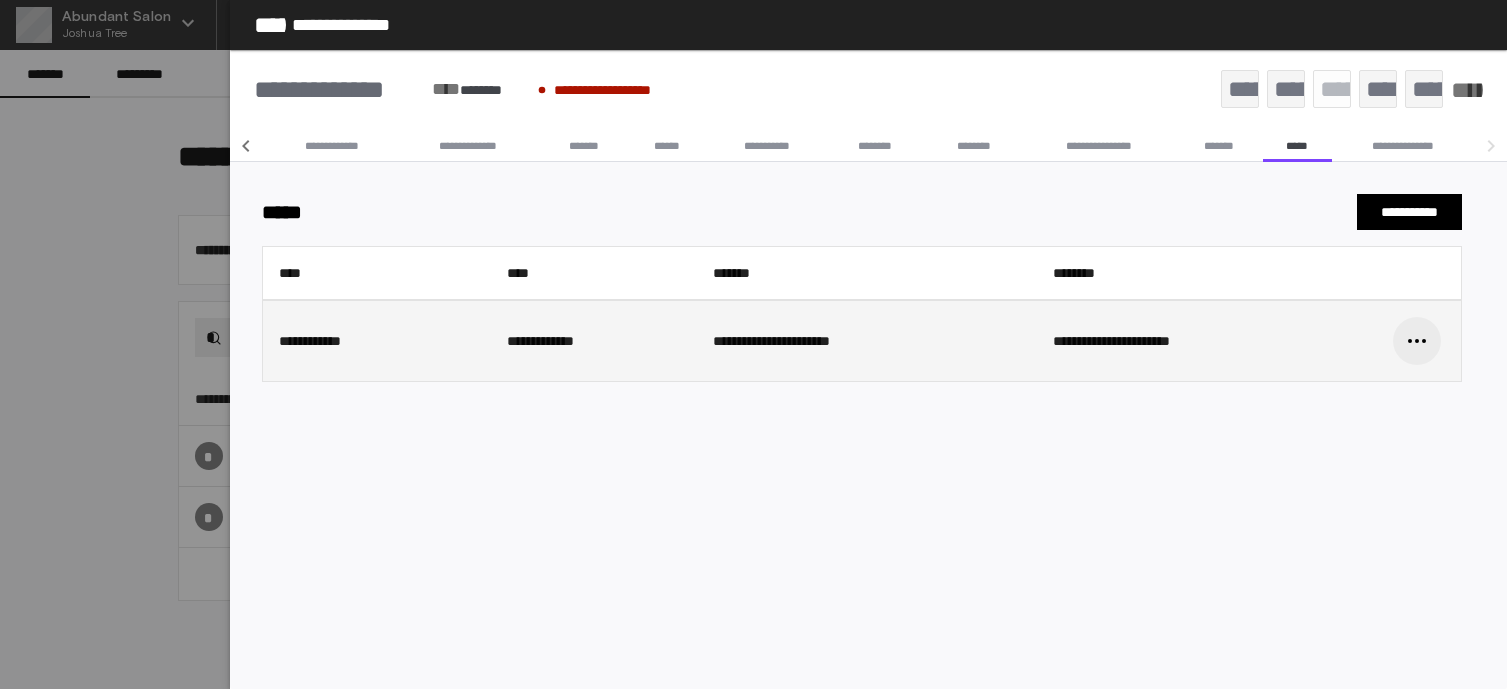 click 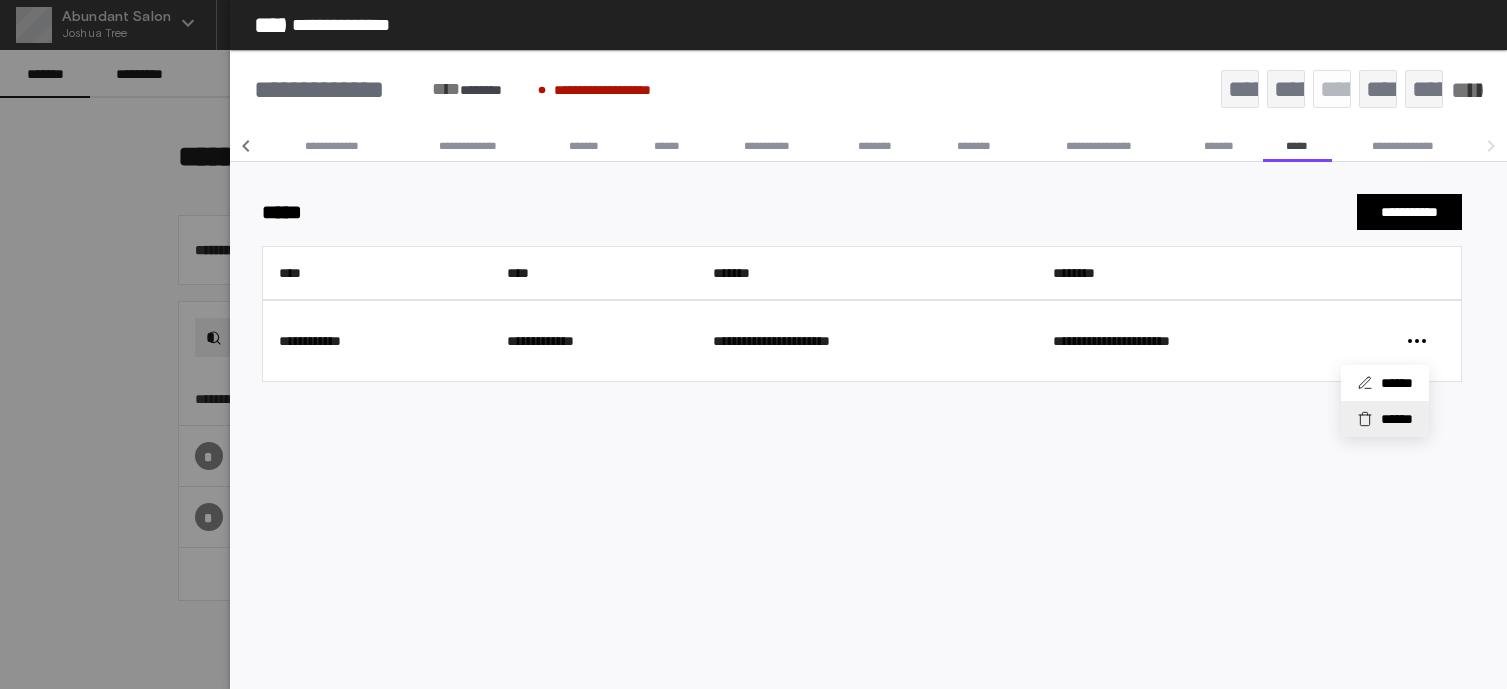 click 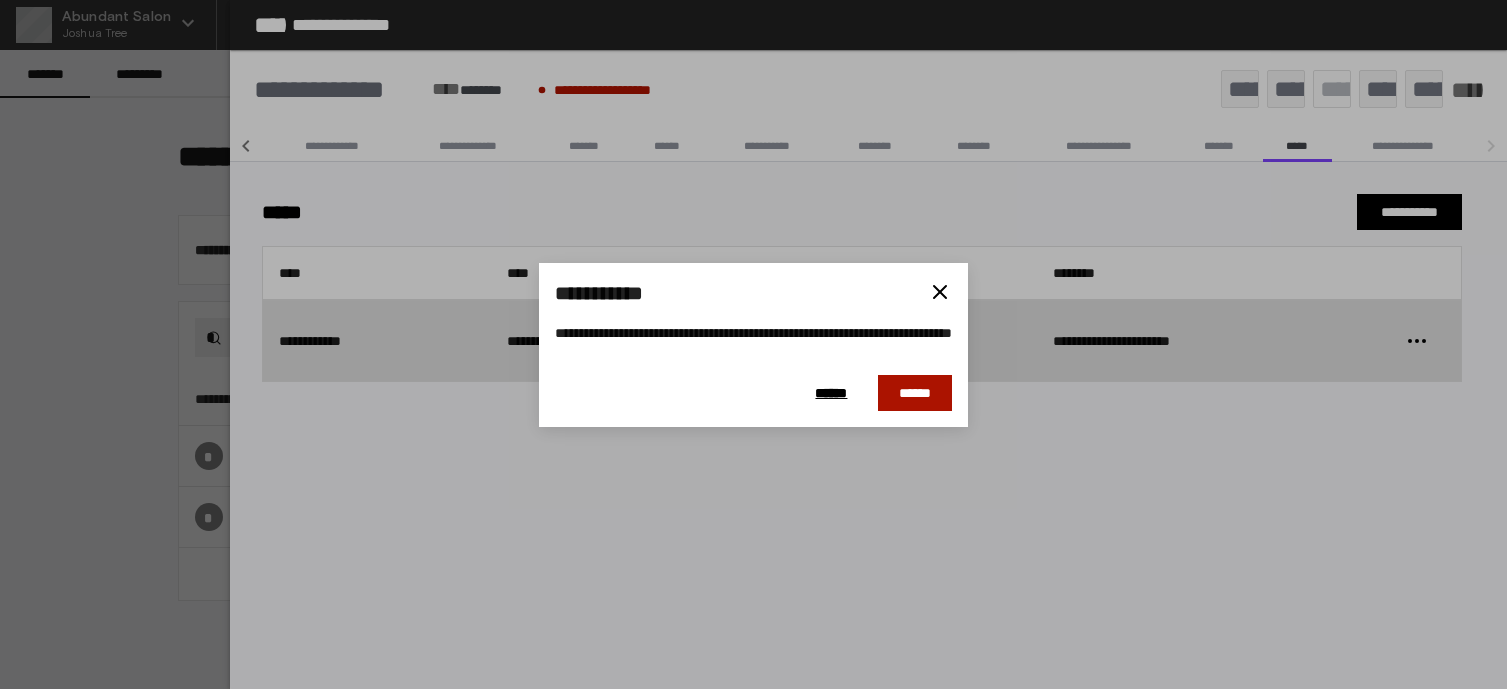 click on "******" at bounding box center [915, 393] 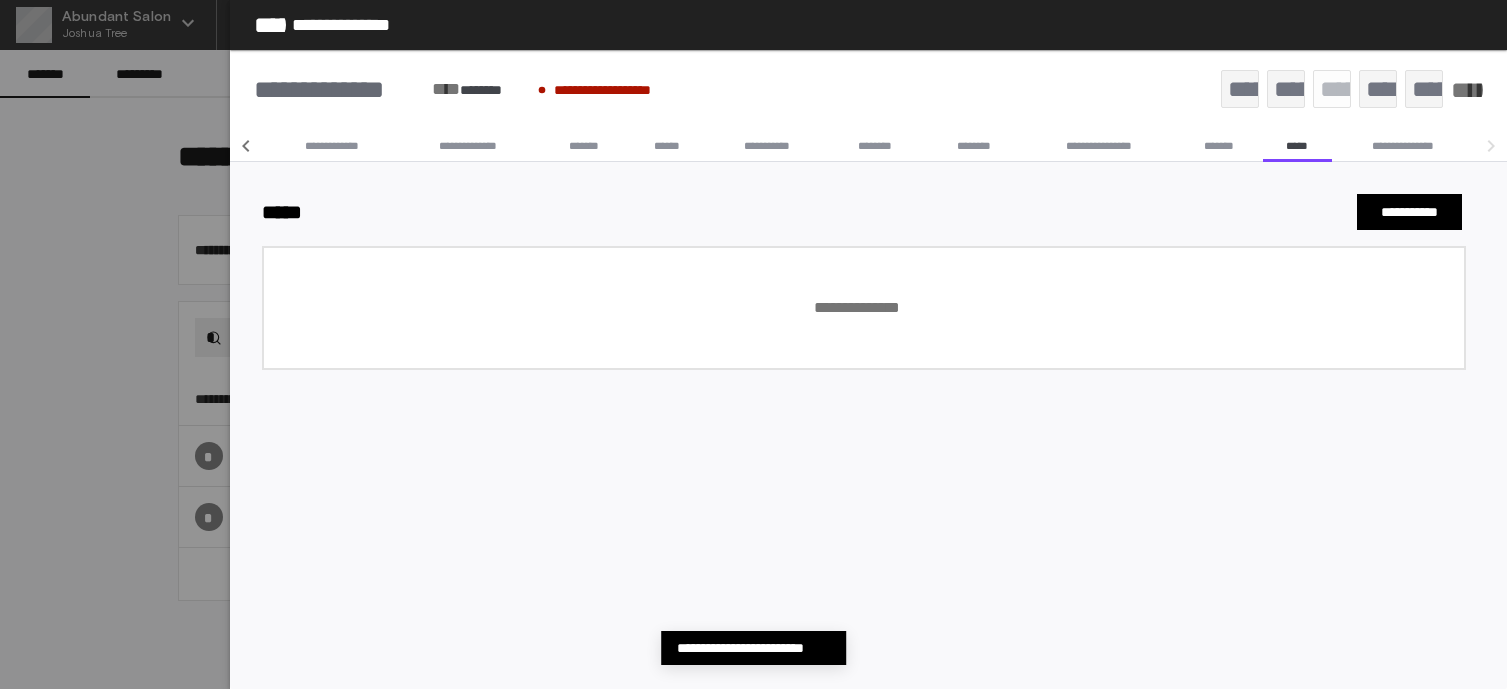 click on "*******" at bounding box center (1219, 146) 